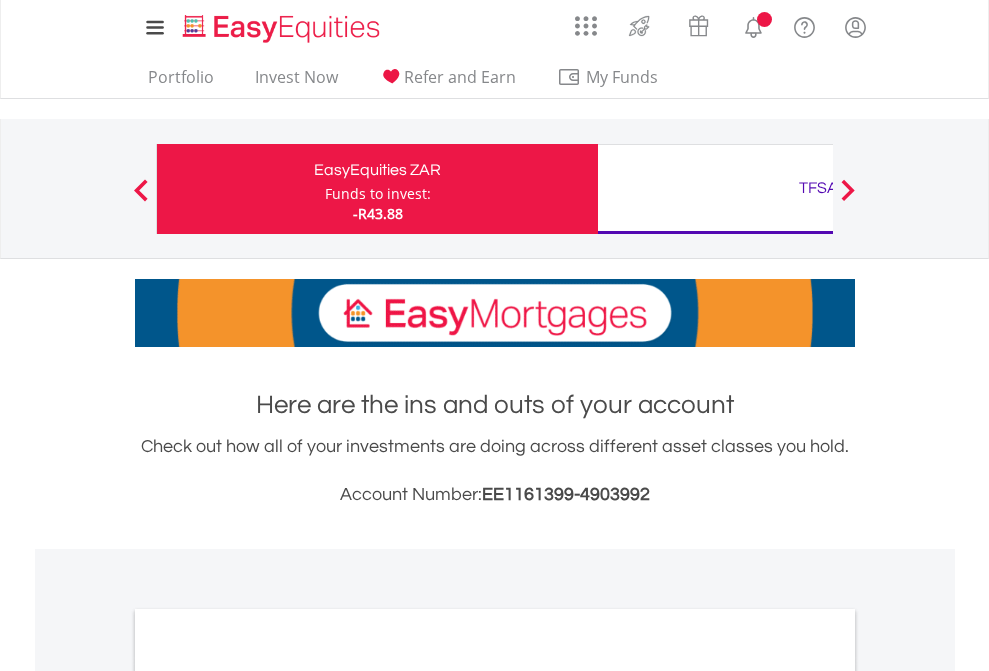 scroll, scrollTop: 0, scrollLeft: 0, axis: both 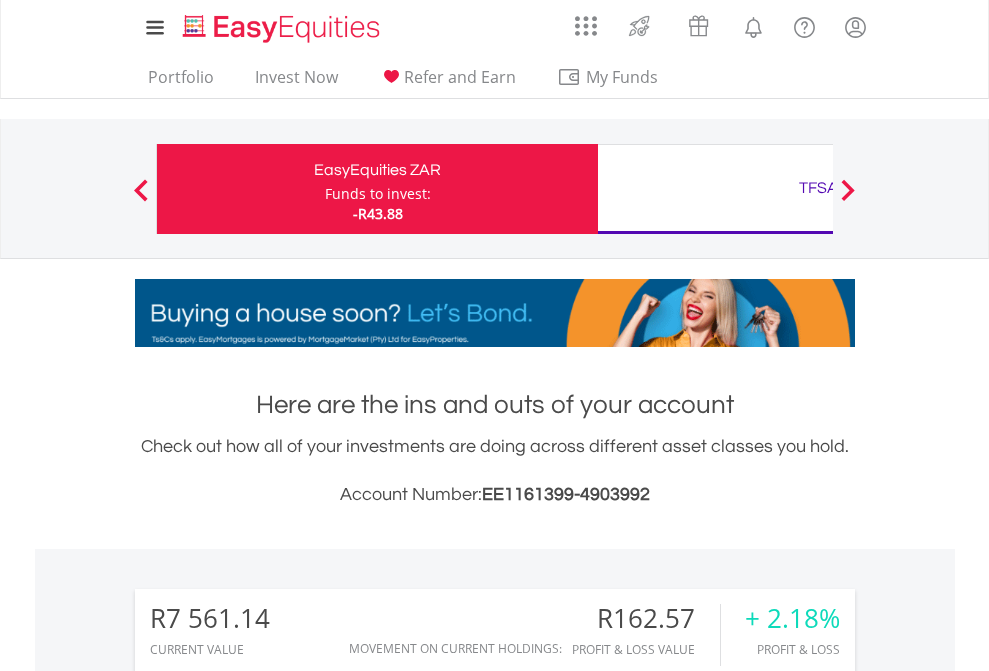 click on "Funds to invest:" at bounding box center (378, 194) 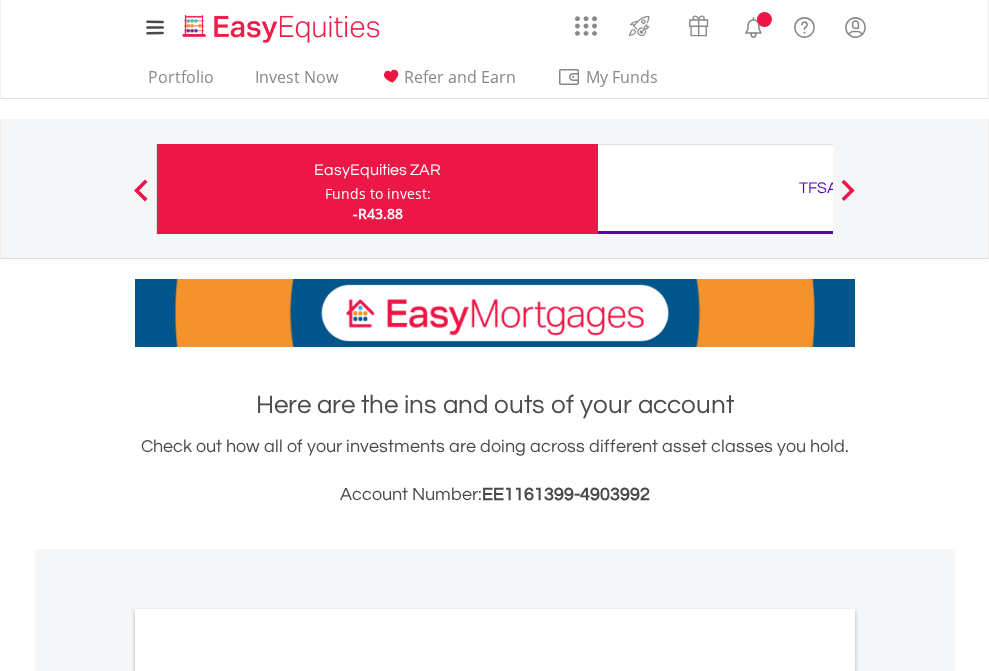 scroll, scrollTop: 0, scrollLeft: 0, axis: both 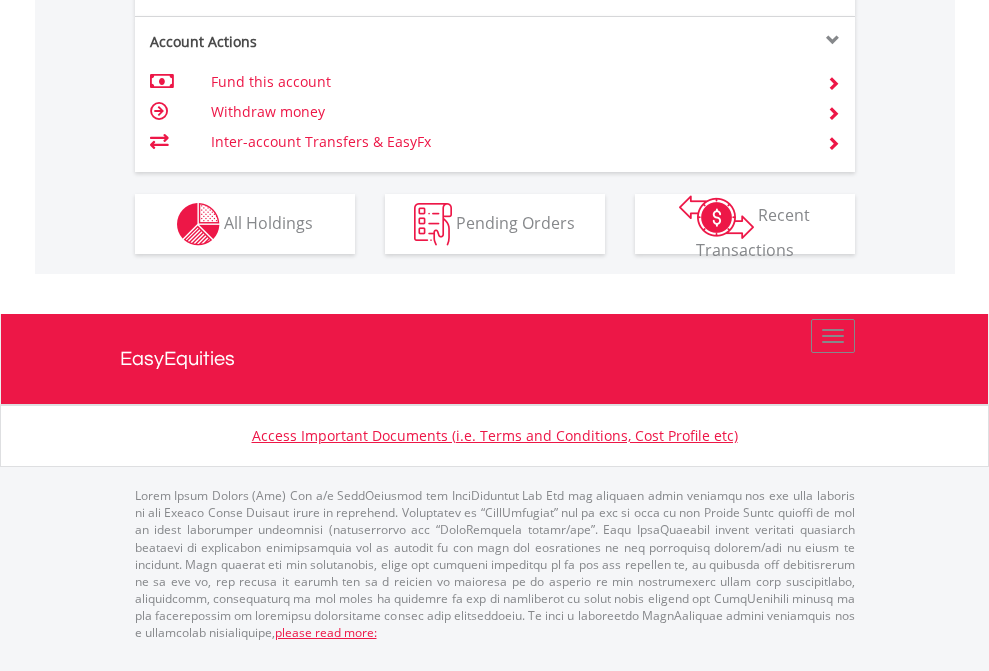 click on "Investment types" at bounding box center (706, -337) 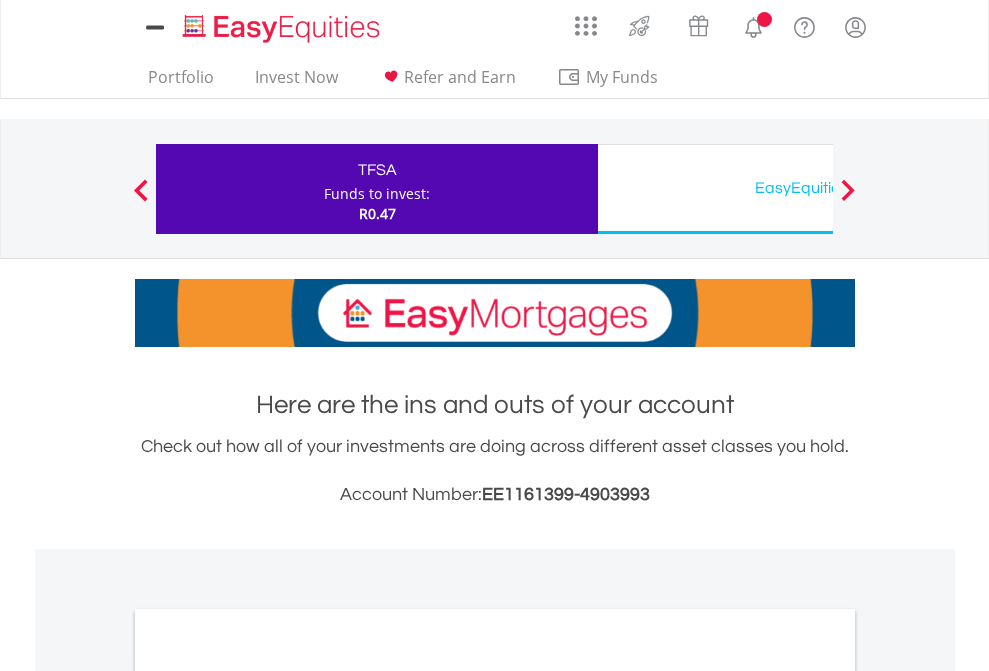 scroll, scrollTop: 0, scrollLeft: 0, axis: both 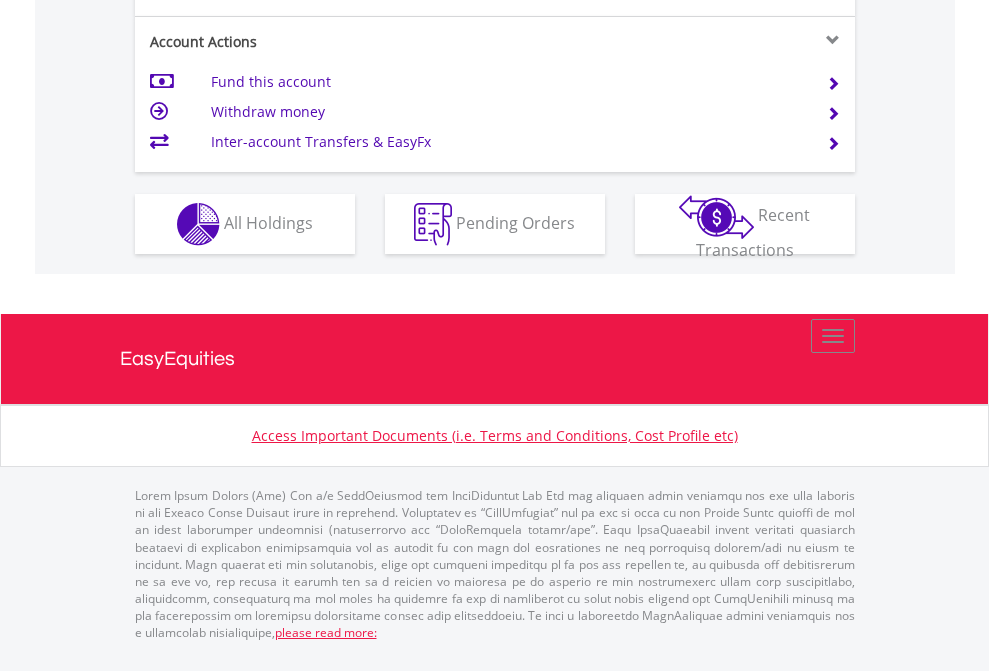 click on "Investment types" at bounding box center (706, -337) 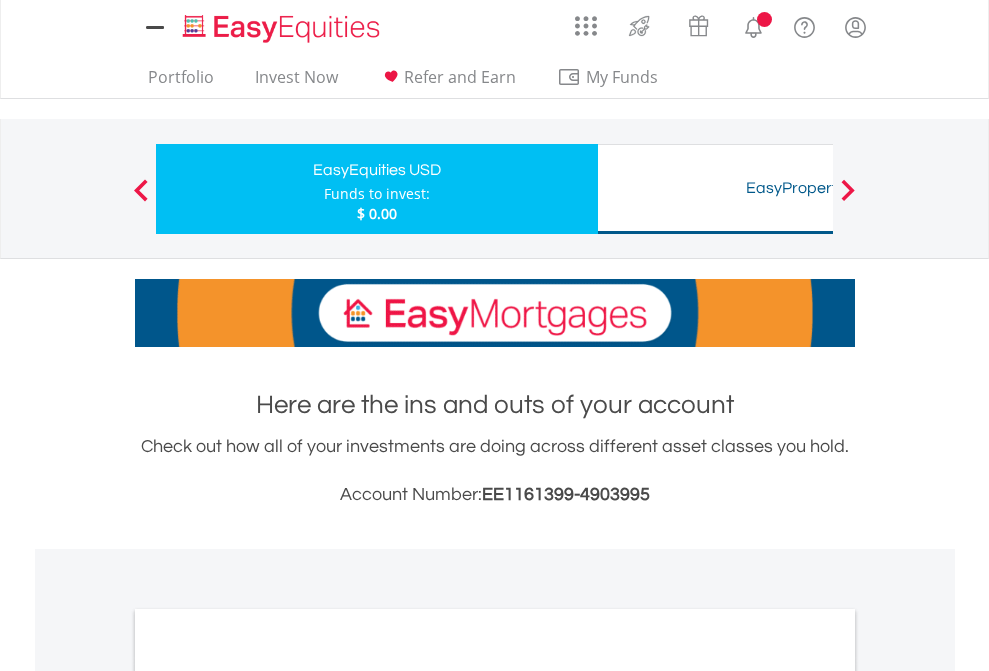 scroll, scrollTop: 0, scrollLeft: 0, axis: both 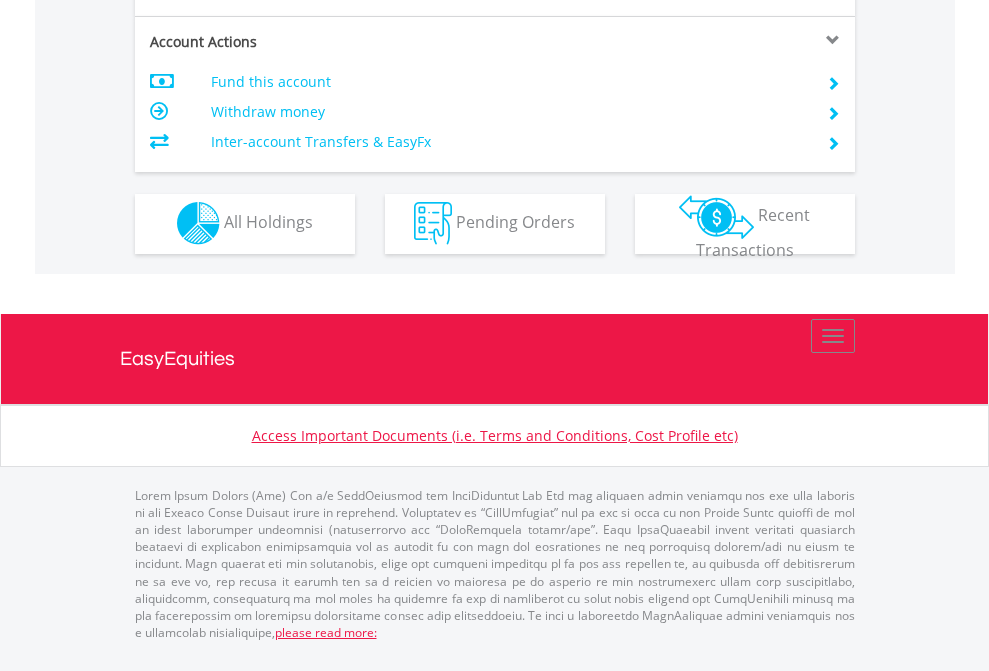 click on "Investment types" at bounding box center (706, -353) 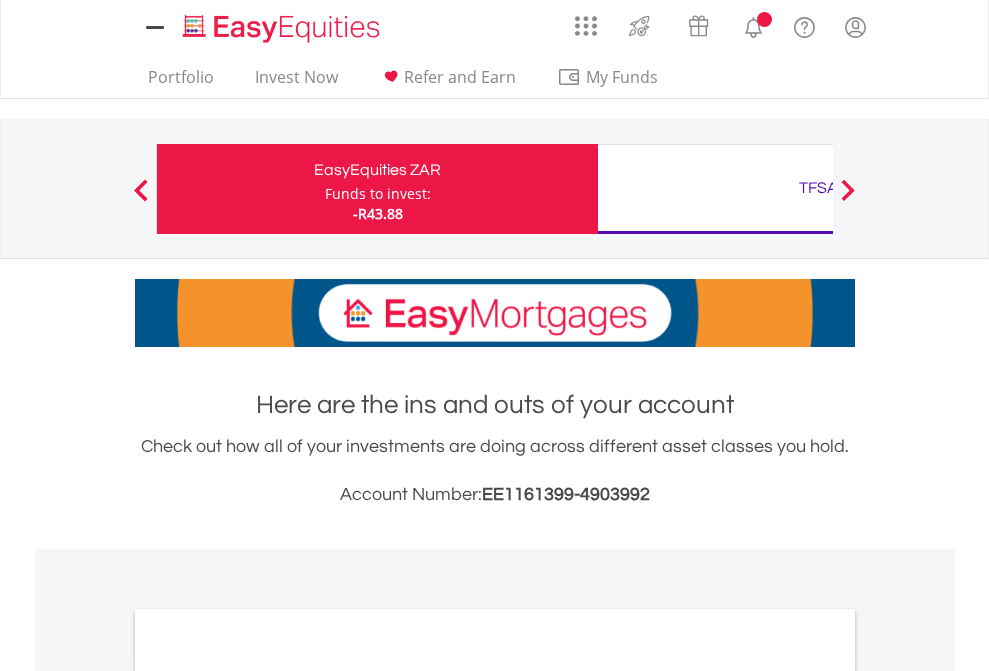 scroll, scrollTop: 0, scrollLeft: 0, axis: both 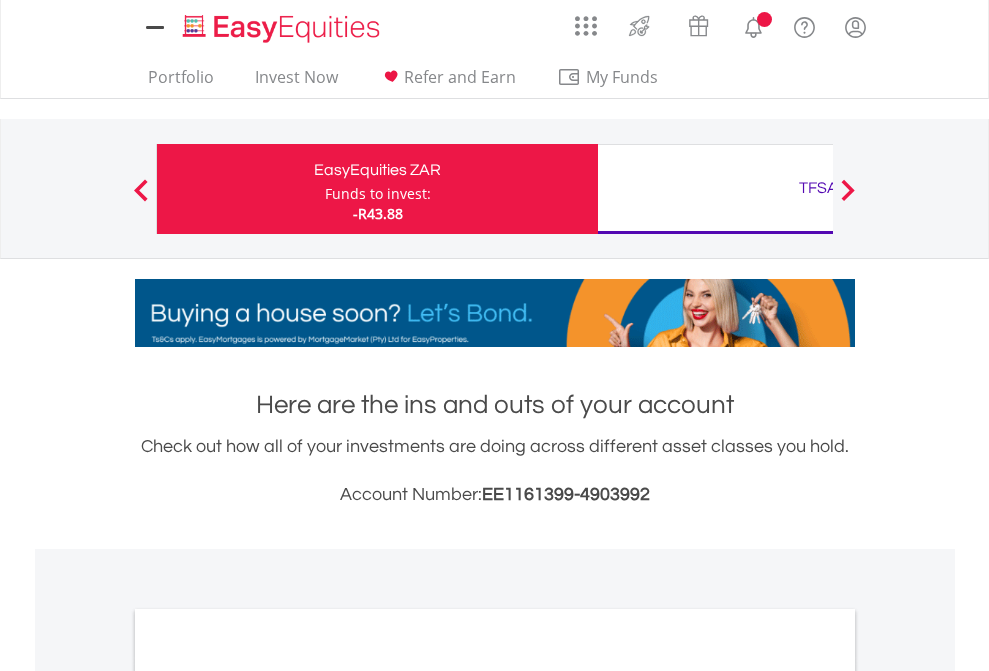 click on "All Holdings" at bounding box center (268, 1096) 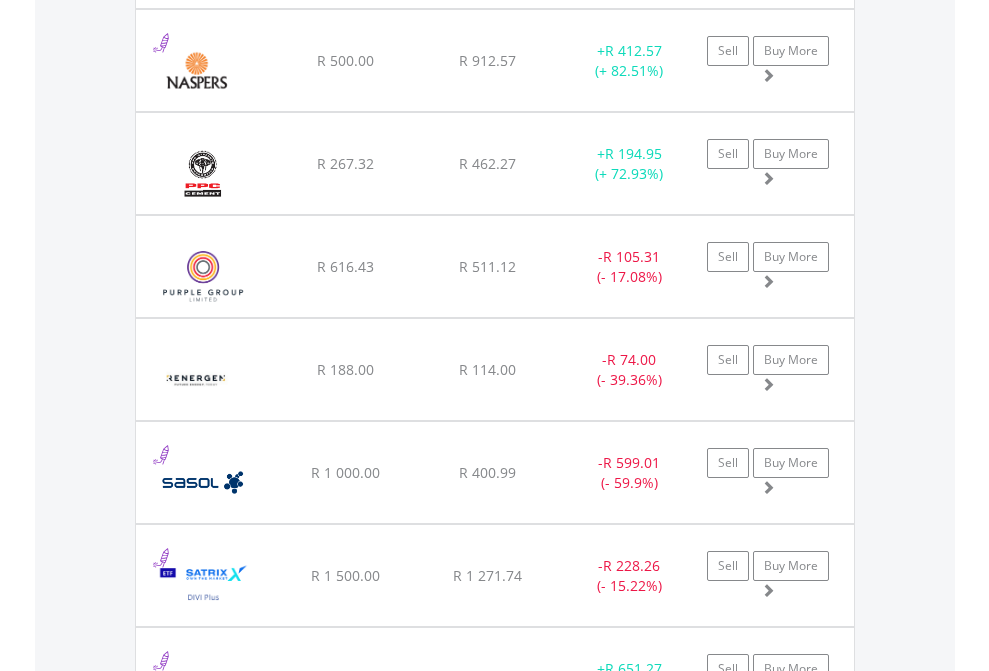 scroll, scrollTop: 2305, scrollLeft: 0, axis: vertical 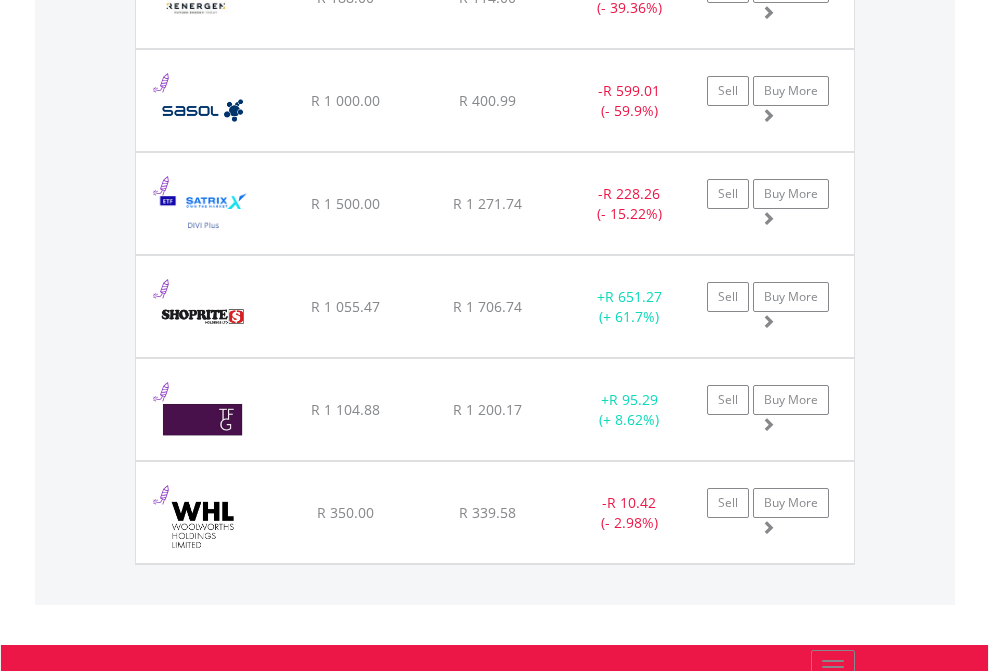 click on "TFSA" at bounding box center [818, -2117] 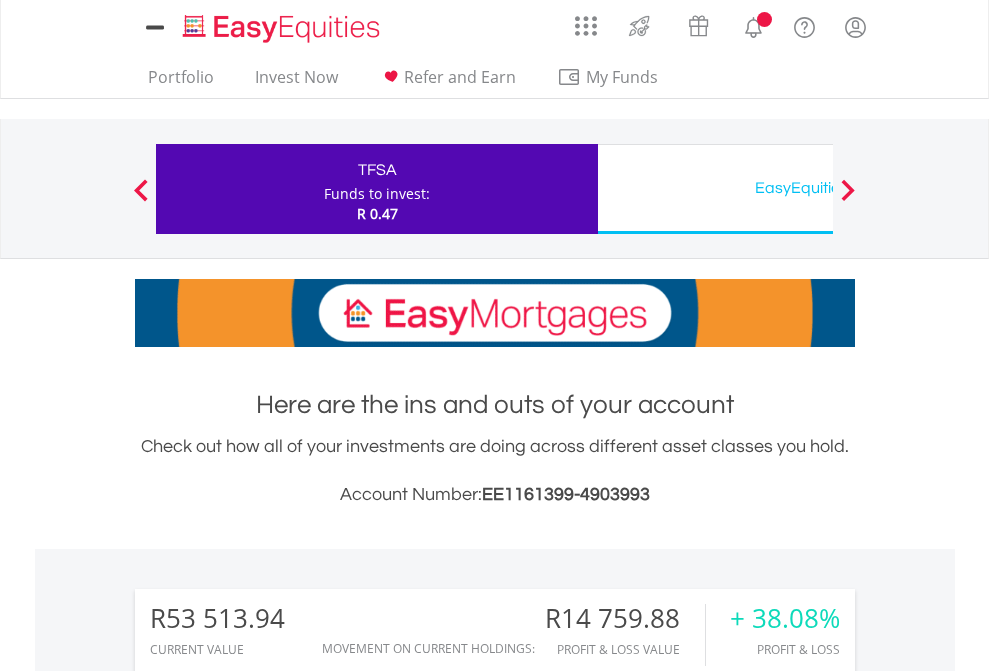scroll, scrollTop: 0, scrollLeft: 0, axis: both 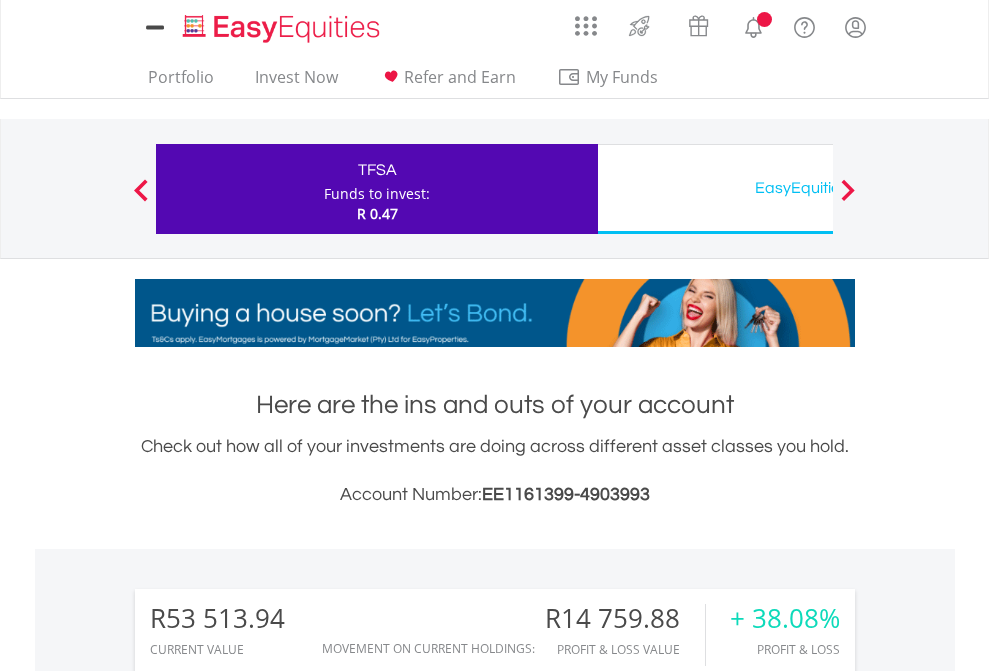 click on "All Holdings" at bounding box center [268, 1546] 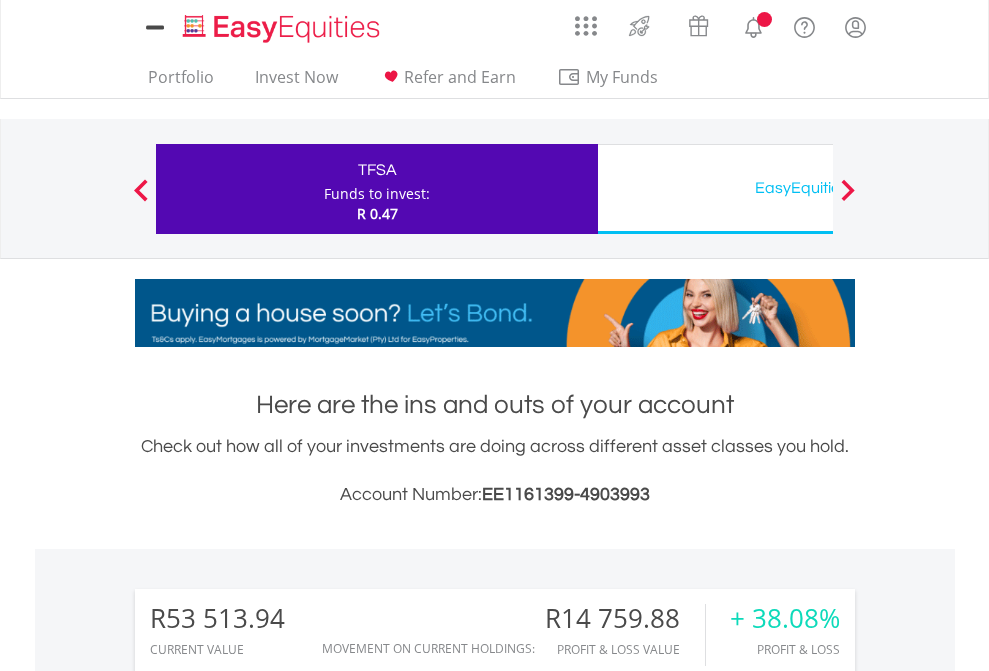 scroll, scrollTop: 192, scrollLeft: 314, axis: both 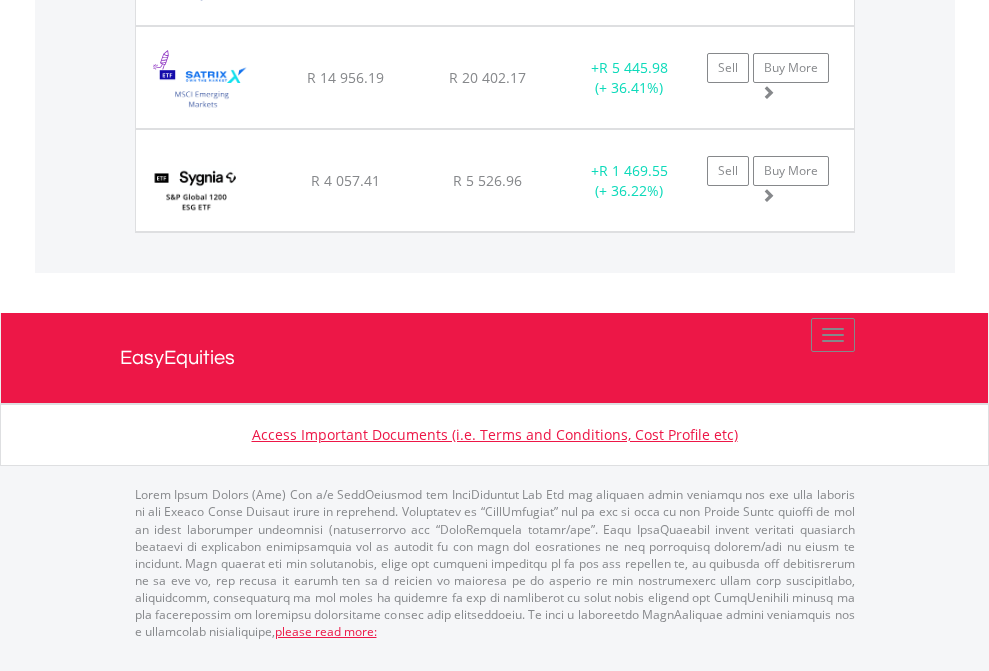 click on "EasyEquities USD" at bounding box center (818, -1625) 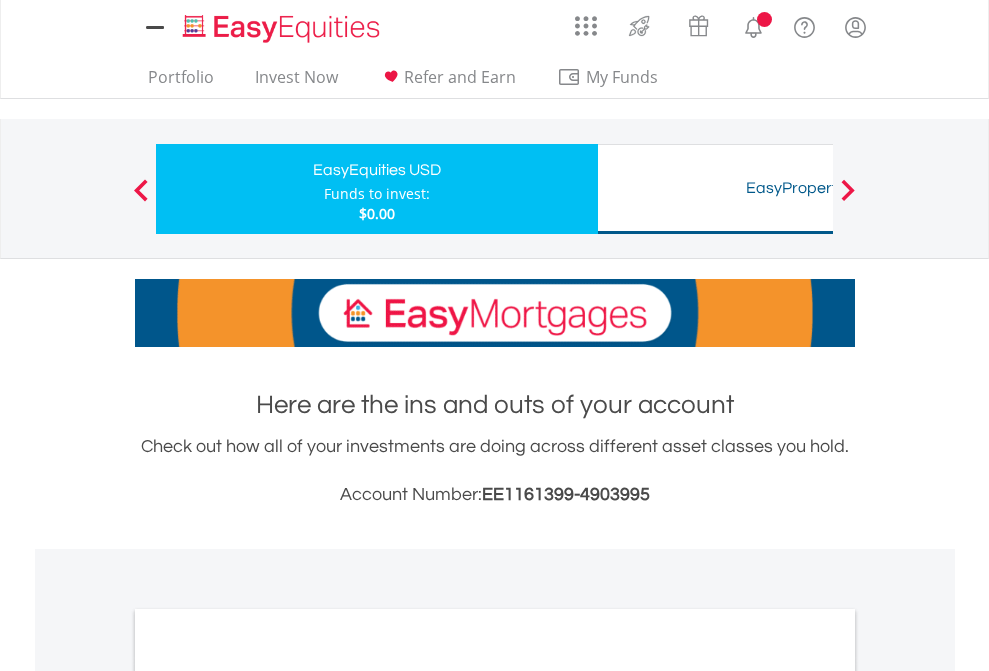 scroll, scrollTop: 0, scrollLeft: 0, axis: both 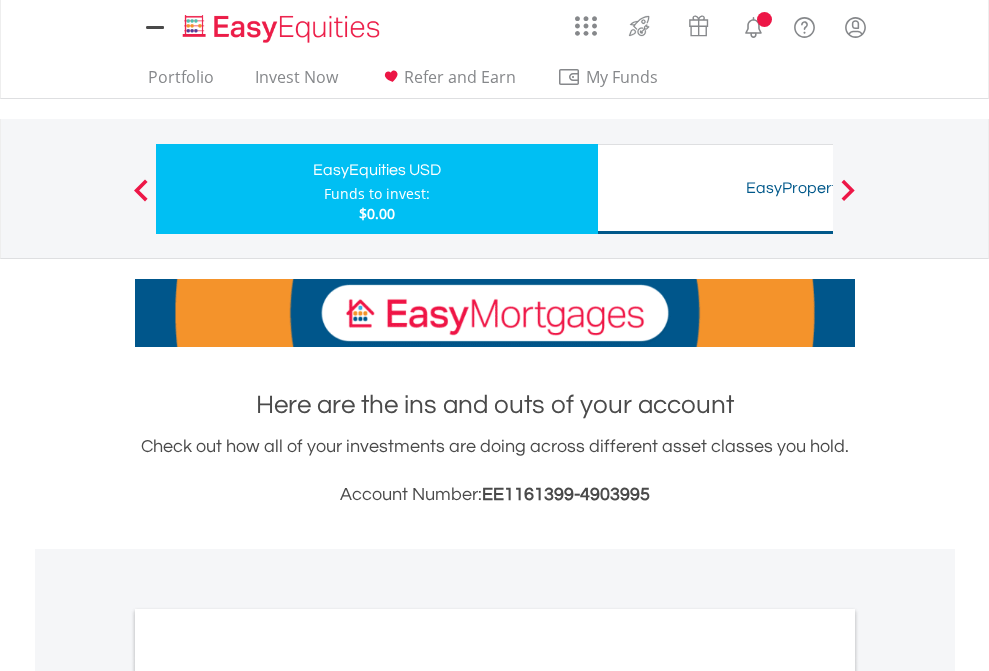 click on "All Holdings" at bounding box center [268, 1096] 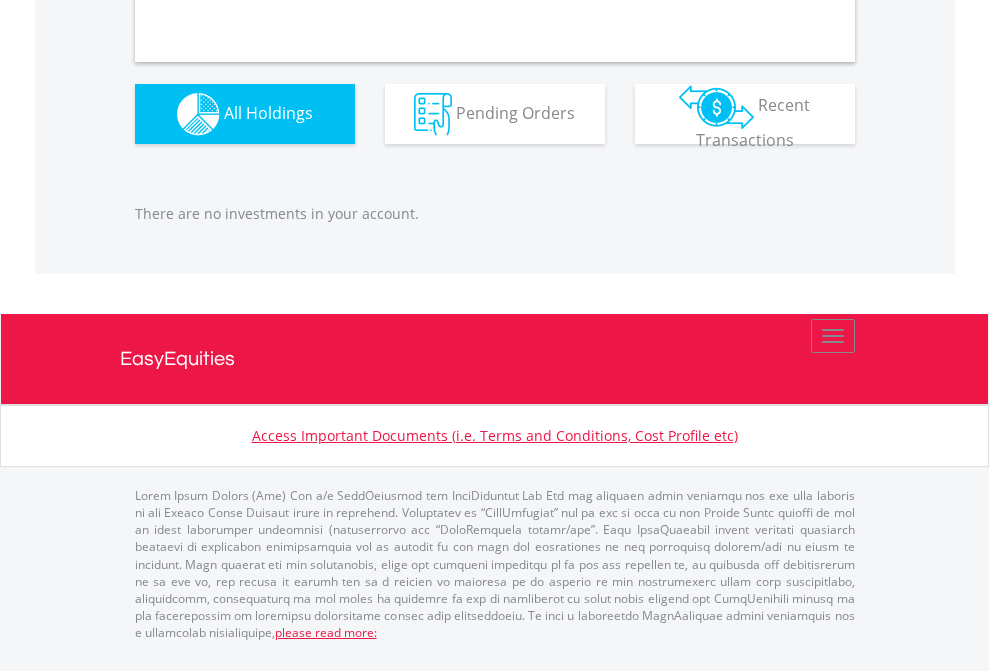 scroll, scrollTop: 1980, scrollLeft: 0, axis: vertical 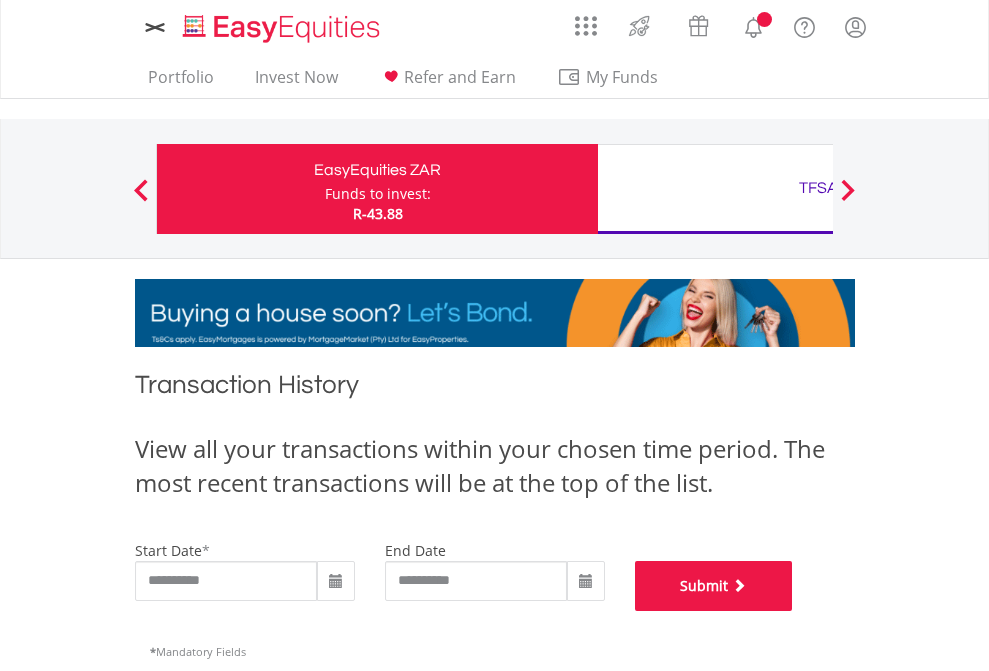 click on "Submit" at bounding box center (714, 586) 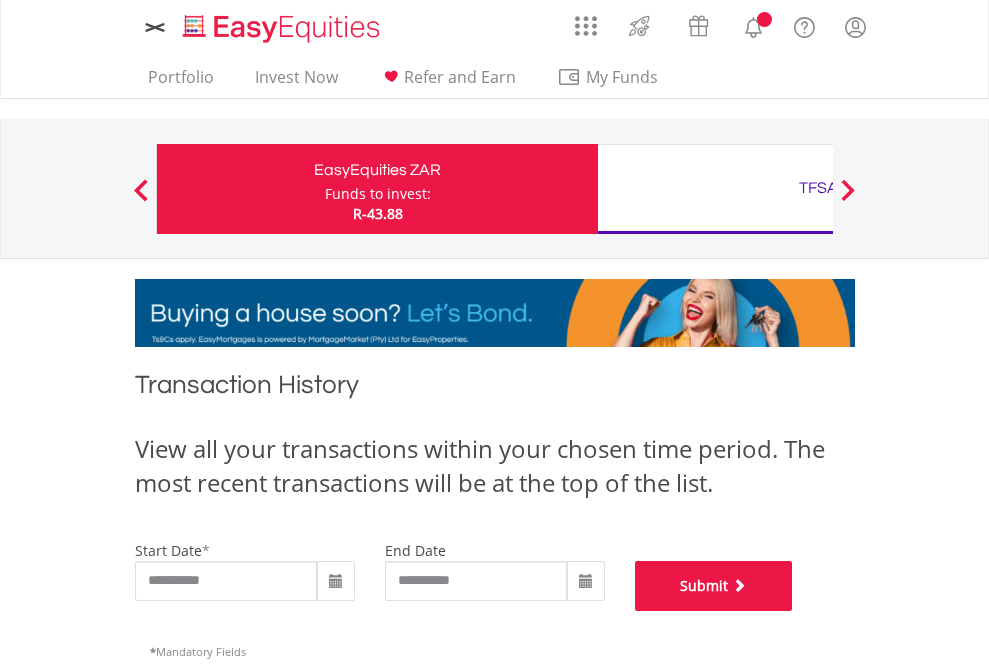 scroll, scrollTop: 811, scrollLeft: 0, axis: vertical 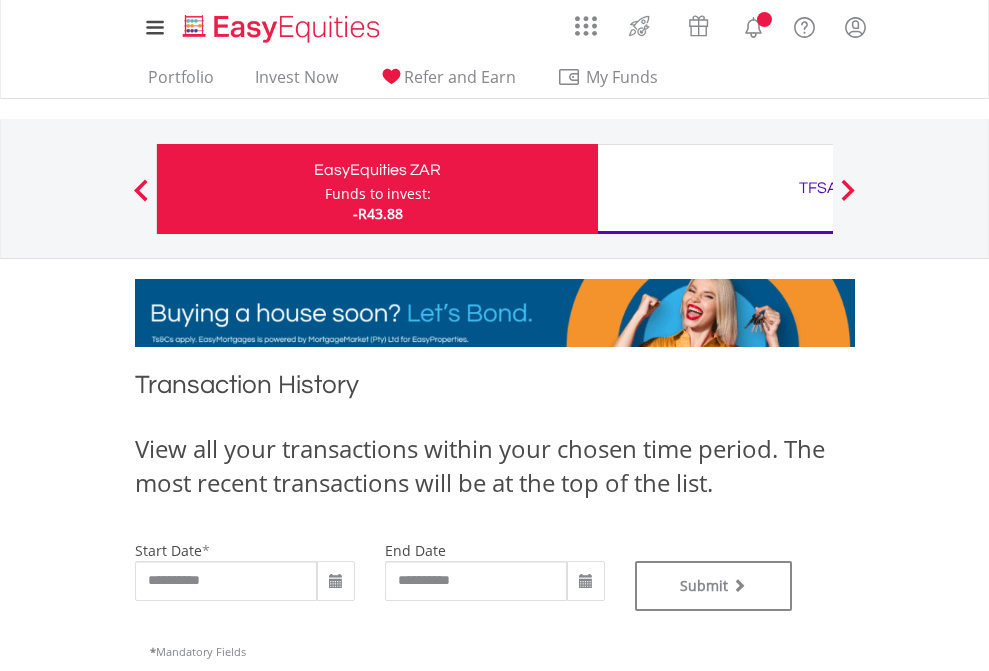 click on "TFSA" at bounding box center [818, 188] 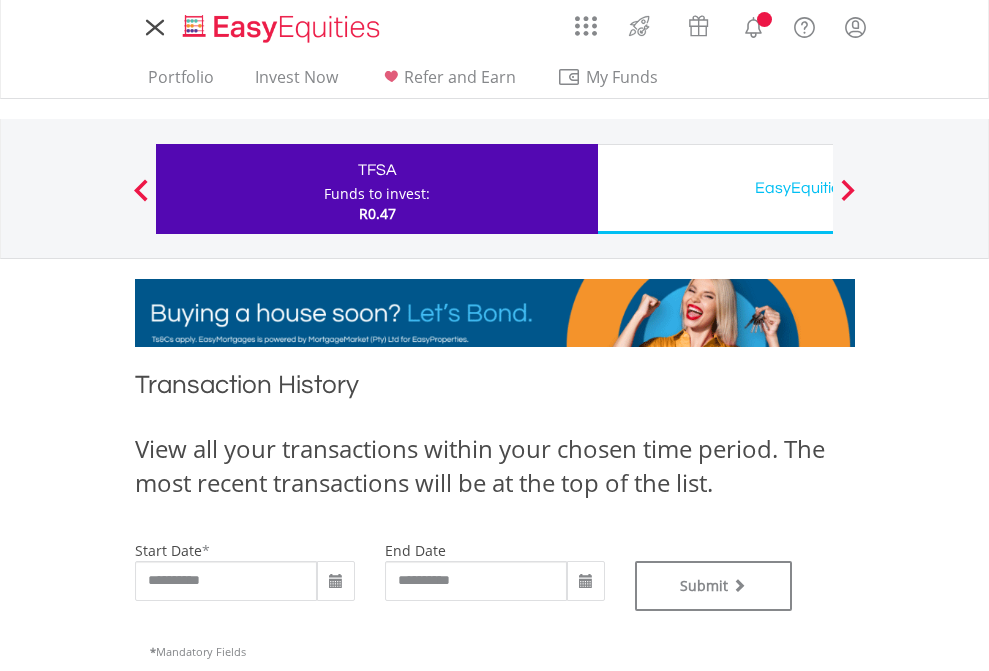 scroll, scrollTop: 0, scrollLeft: 0, axis: both 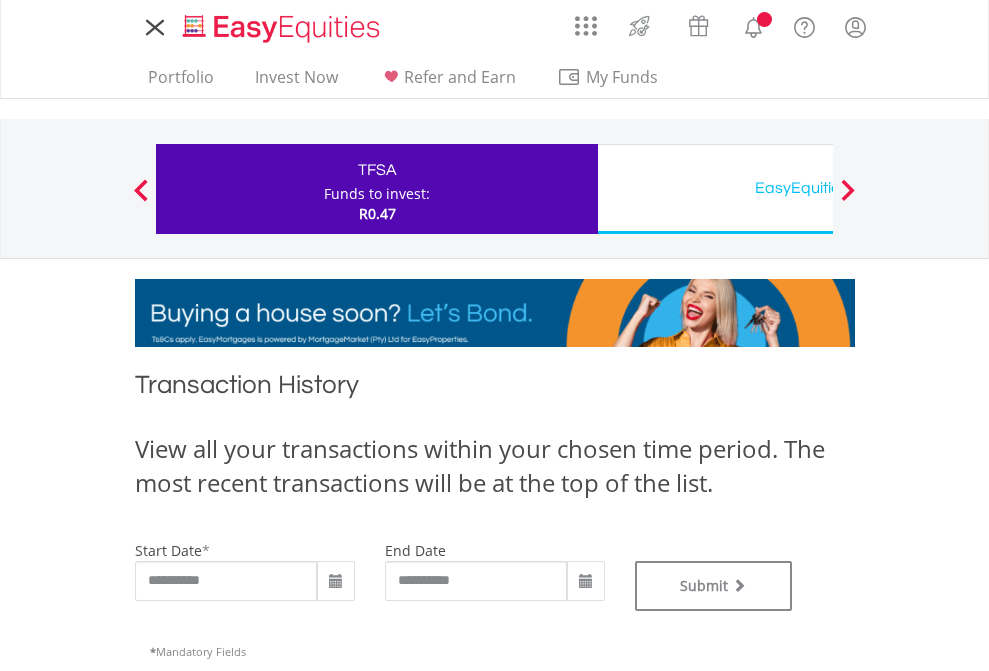 type on "**********" 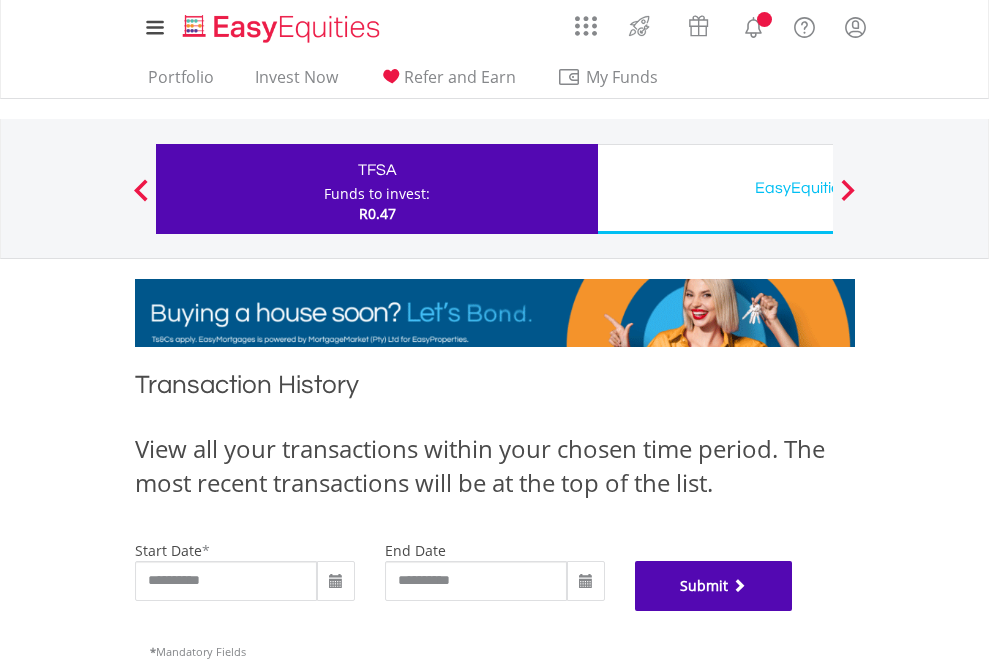 click on "Submit" at bounding box center [714, 586] 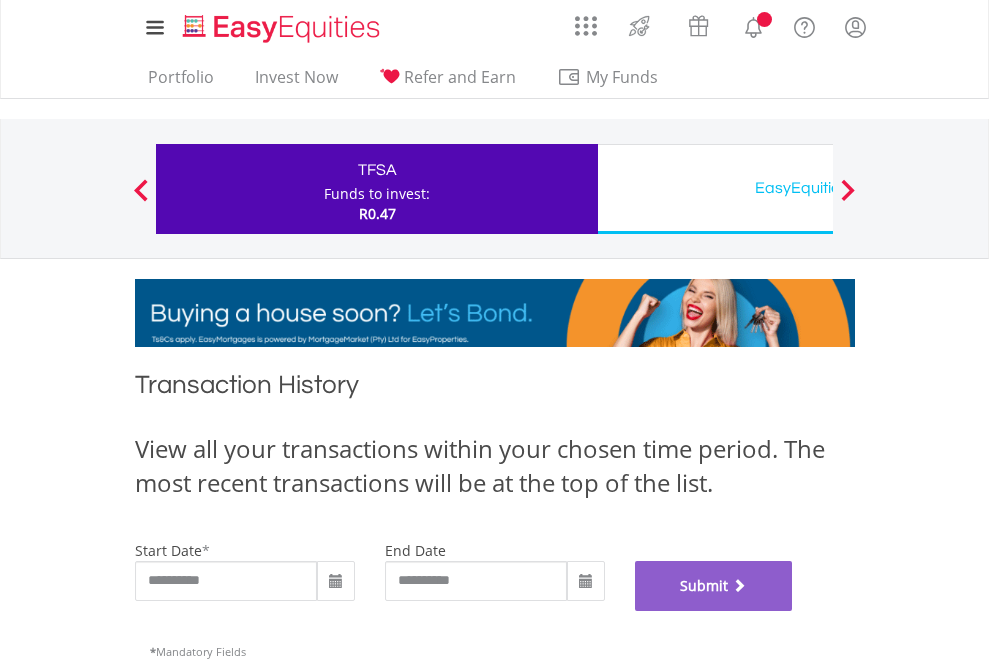 scroll, scrollTop: 811, scrollLeft: 0, axis: vertical 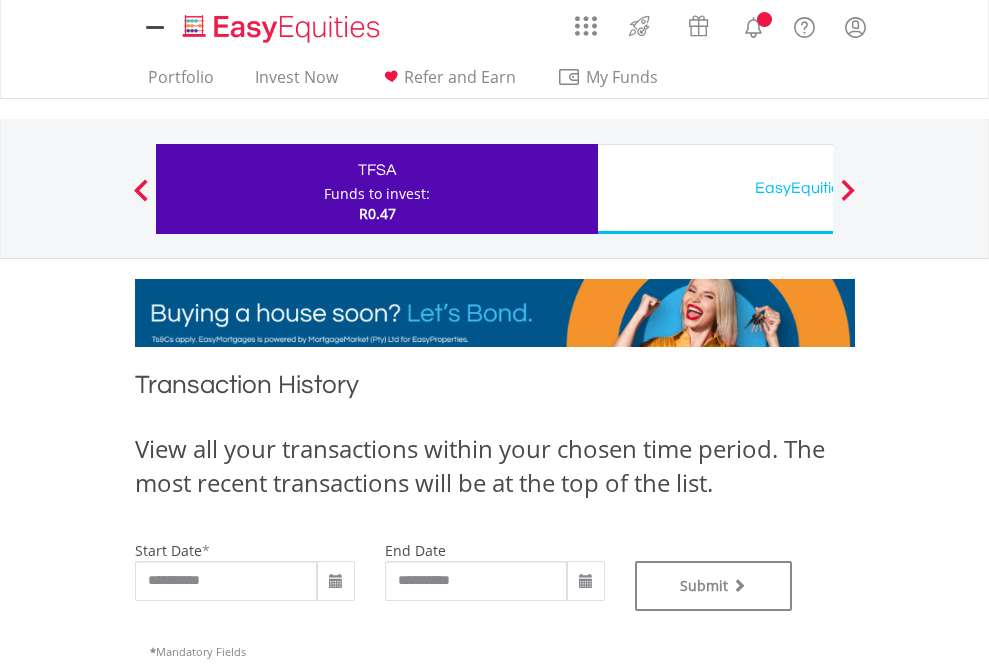 click on "EasyEquities USD" at bounding box center [818, 188] 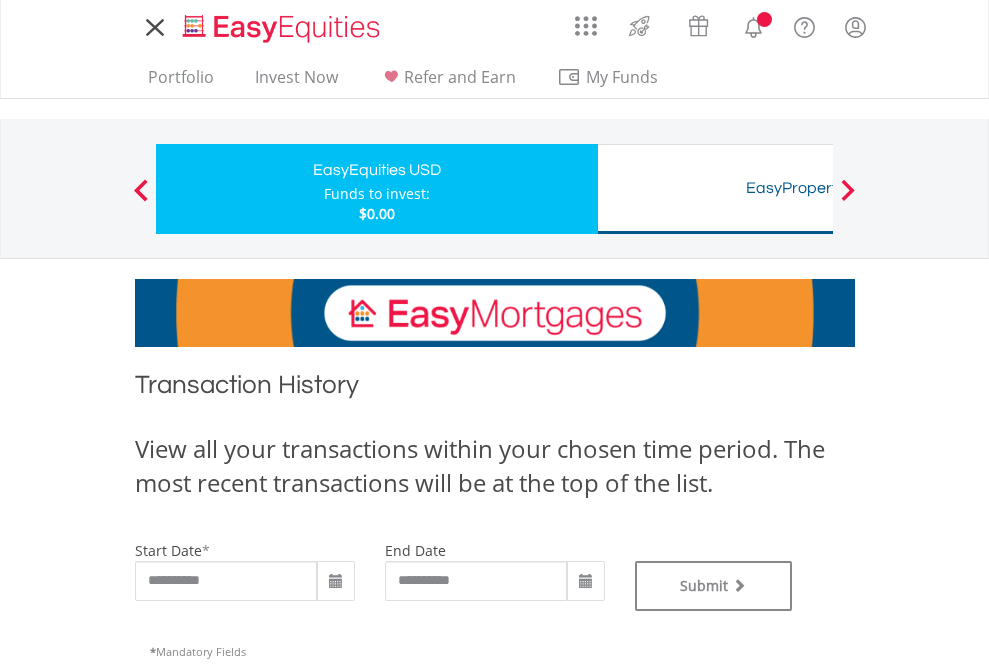 scroll, scrollTop: 0, scrollLeft: 0, axis: both 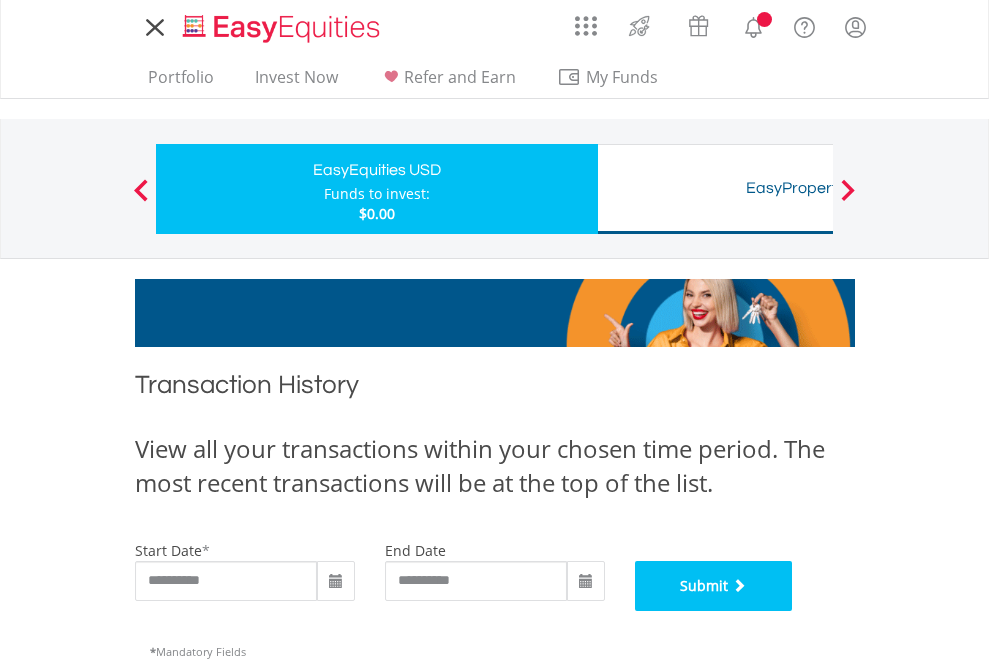click on "Submit" at bounding box center (714, 586) 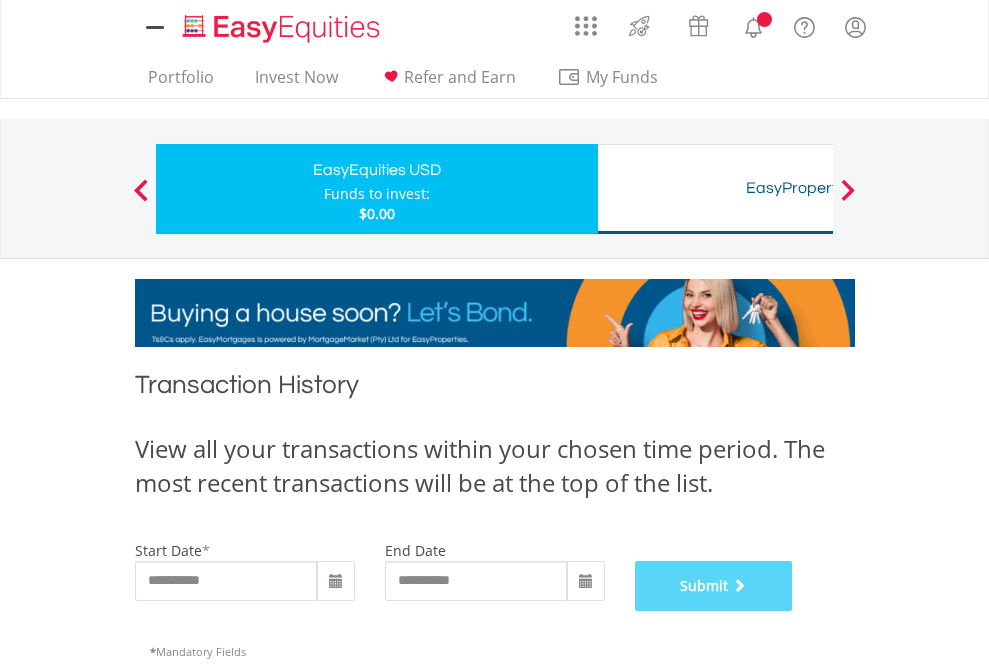 scroll, scrollTop: 811, scrollLeft: 0, axis: vertical 